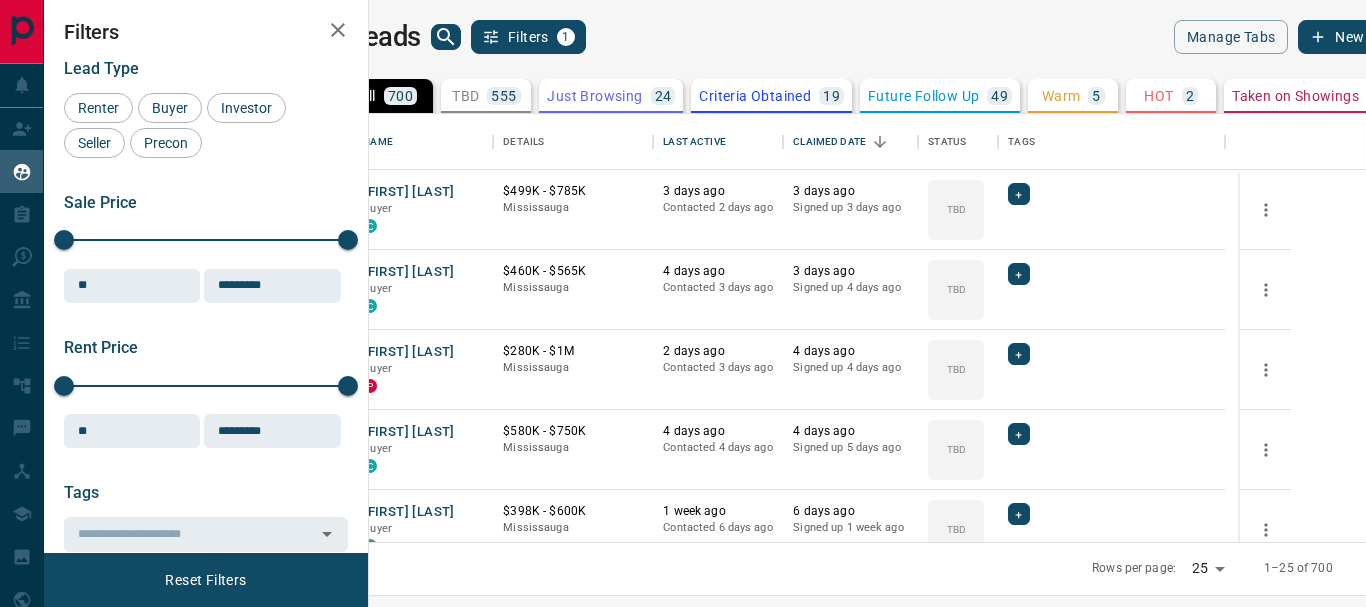 scroll, scrollTop: 0, scrollLeft: 0, axis: both 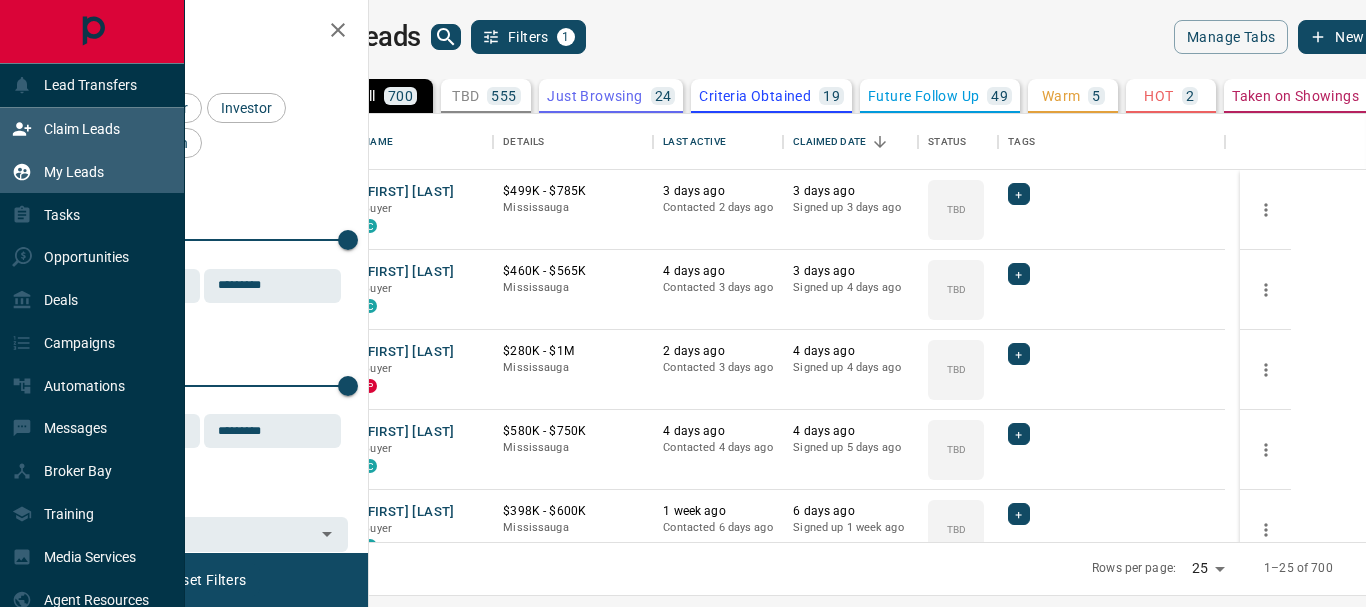click on "Claim Leads" at bounding box center [82, 129] 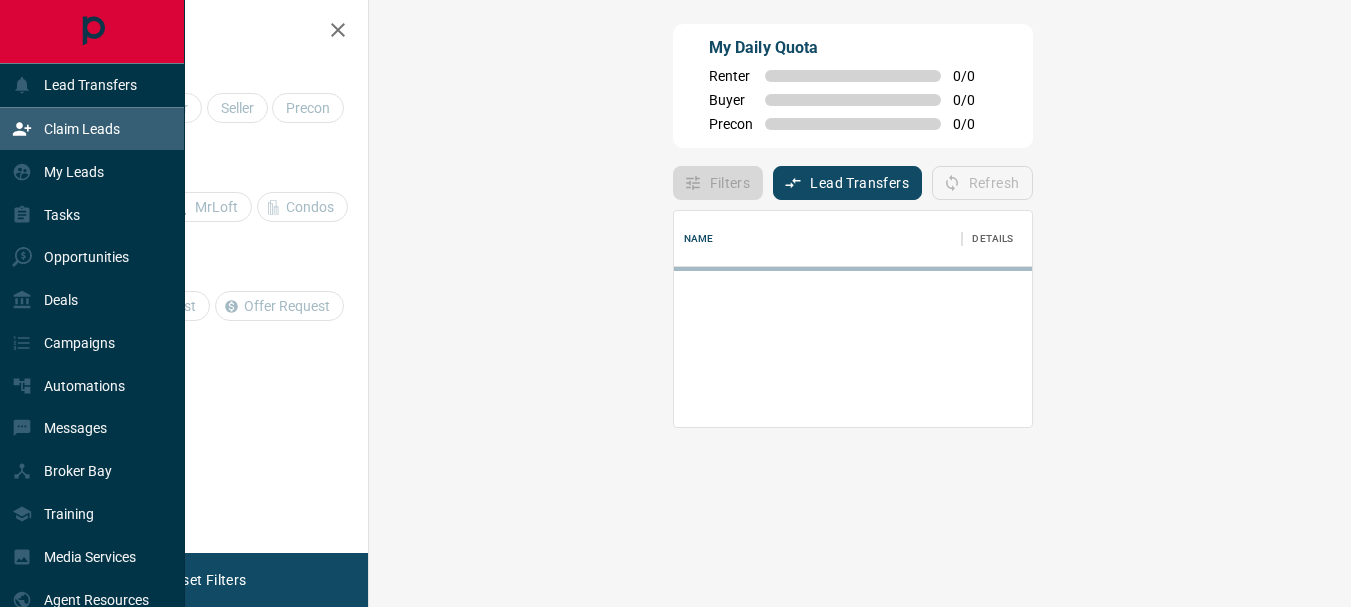 scroll, scrollTop: 16, scrollLeft: 16, axis: both 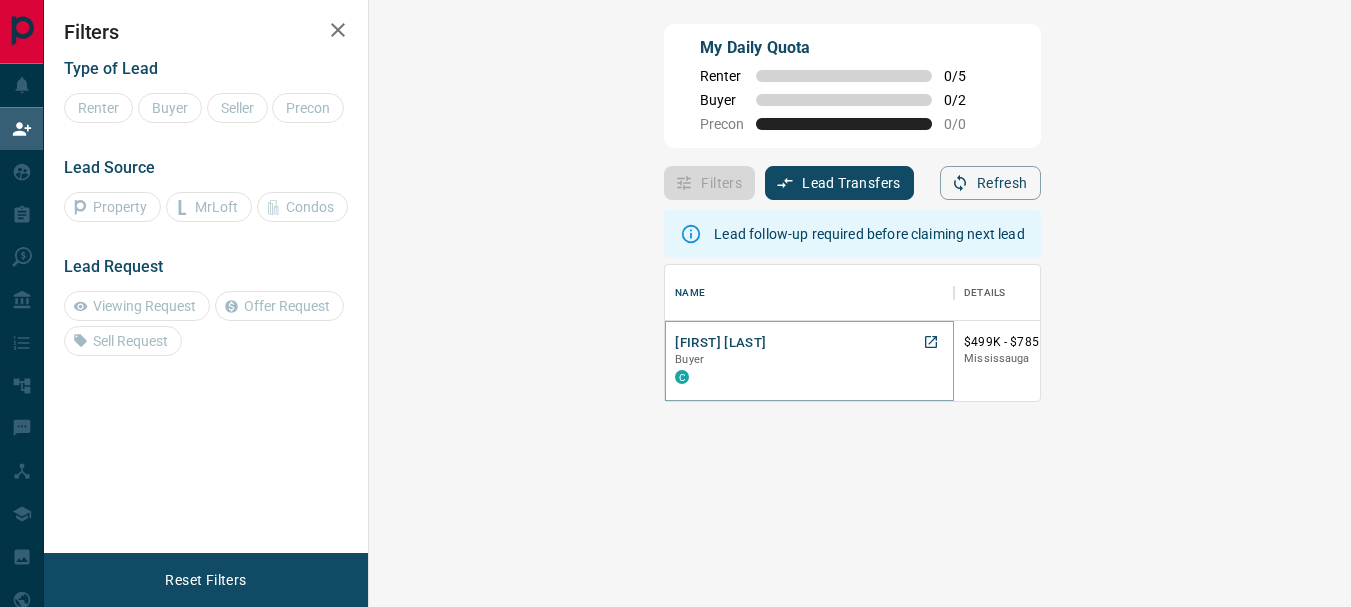 click on "[FIRST] [LAST]" at bounding box center [720, 343] 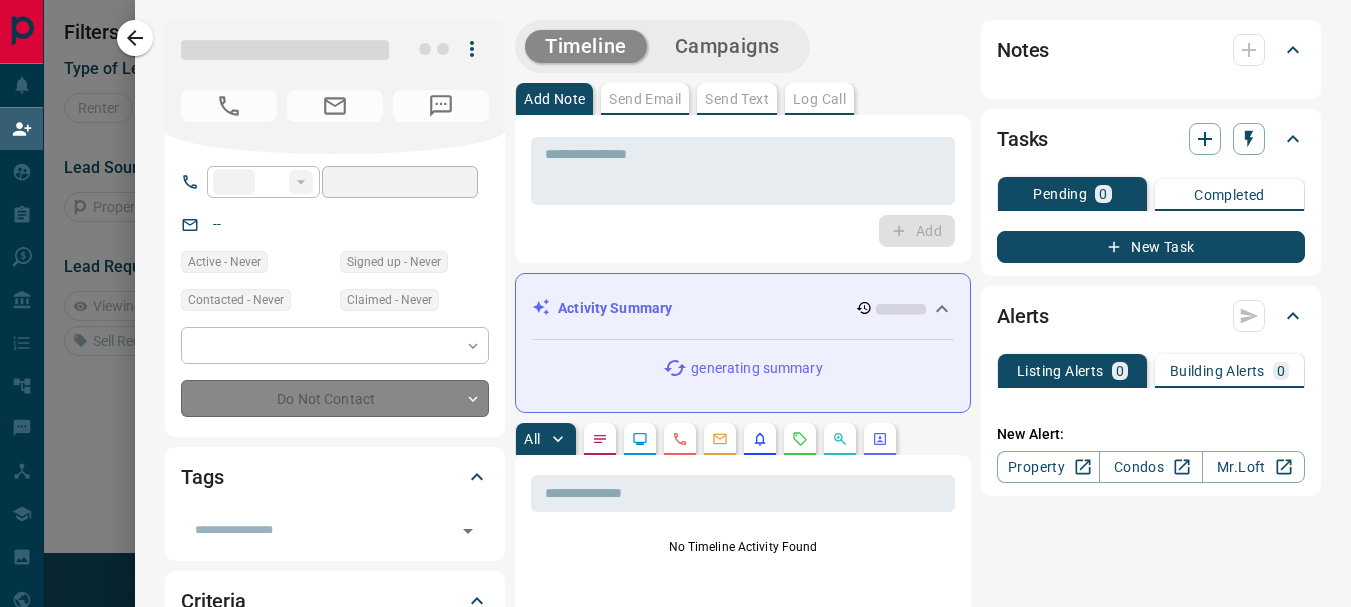 type on "**" 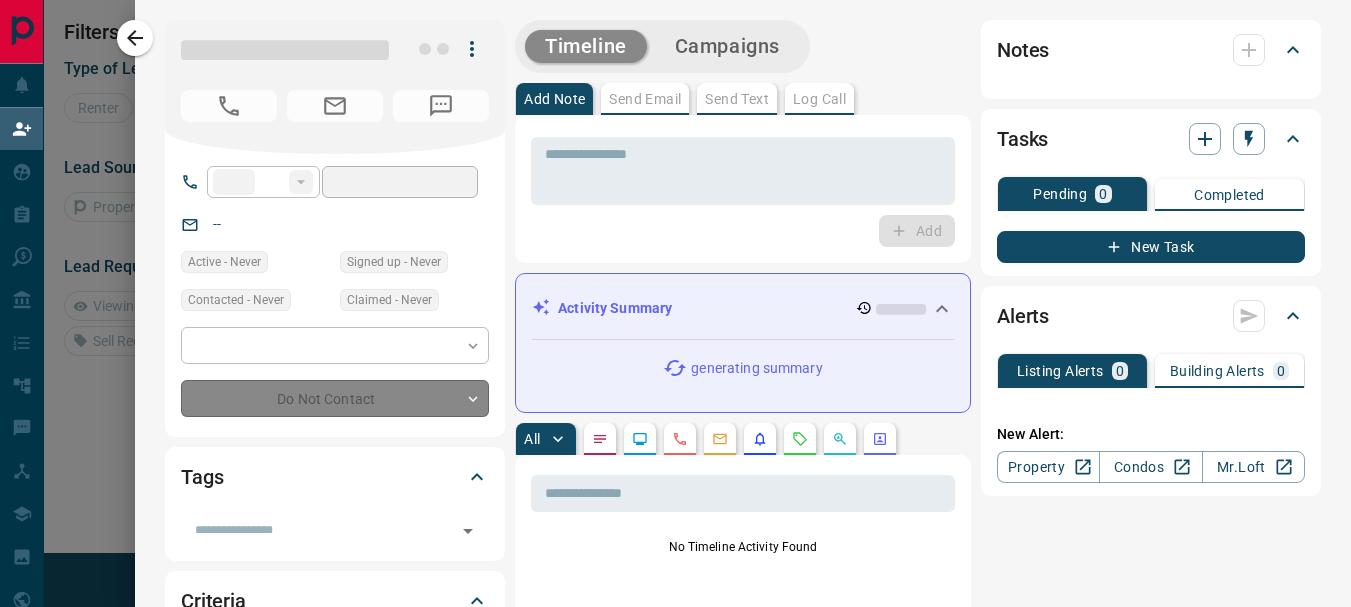 type on "**********" 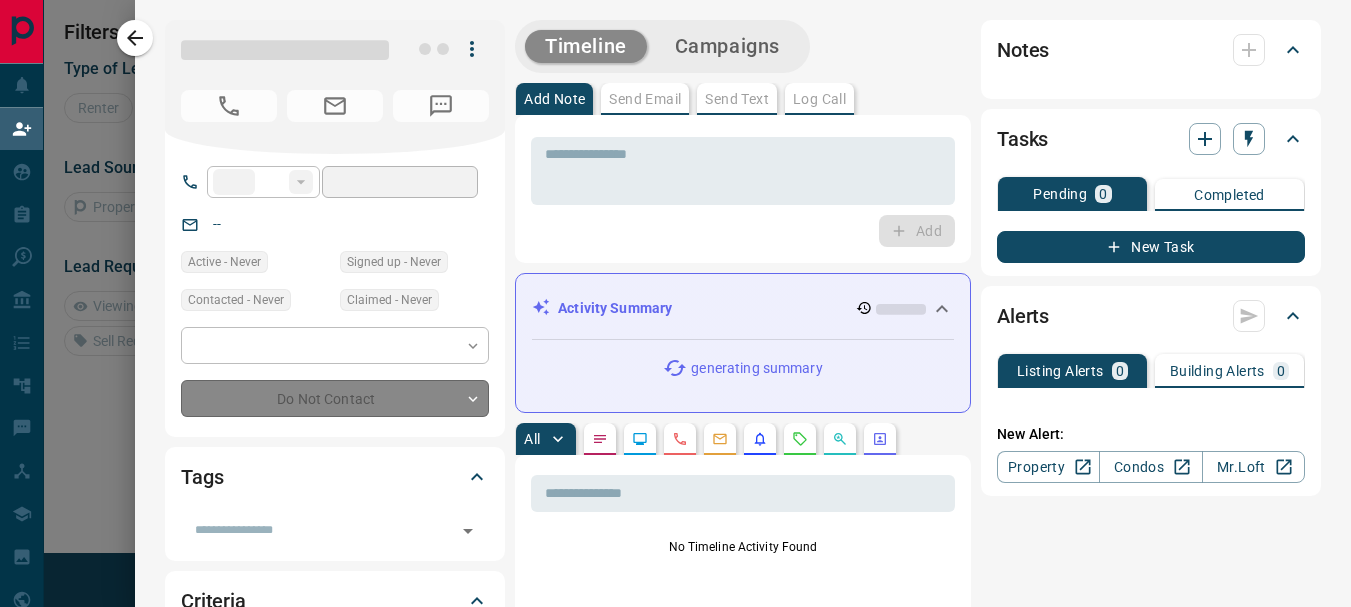 type on "**********" 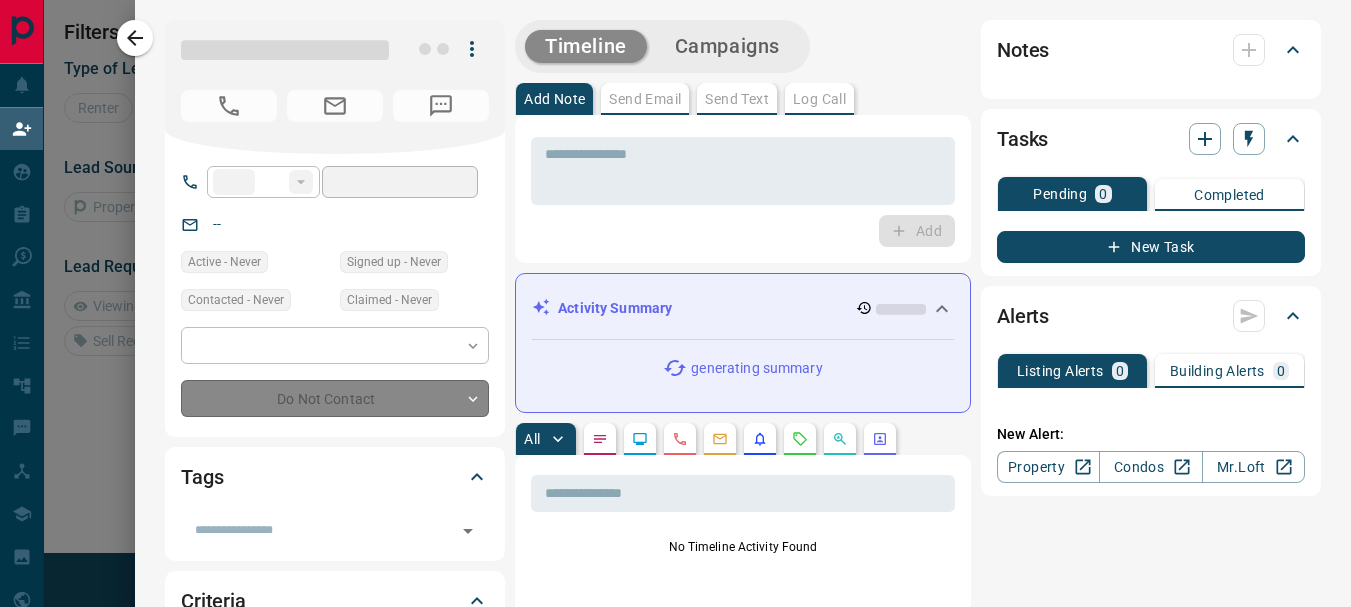 type on "**" 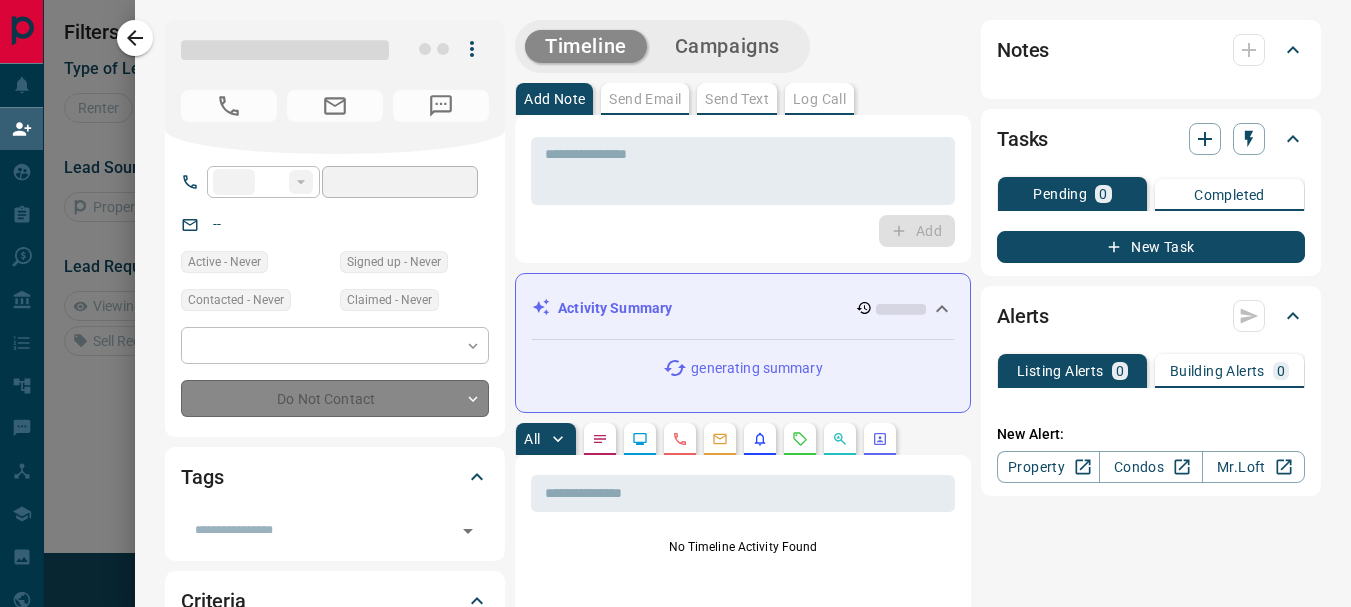 type on "**********" 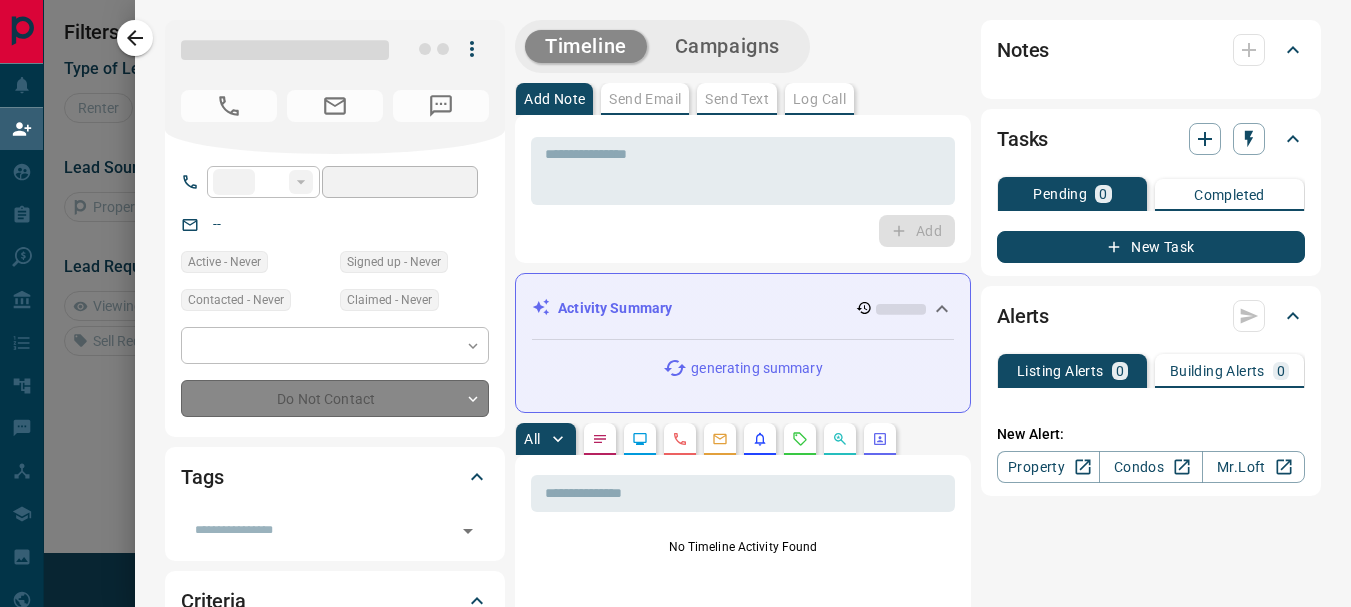 type on "**********" 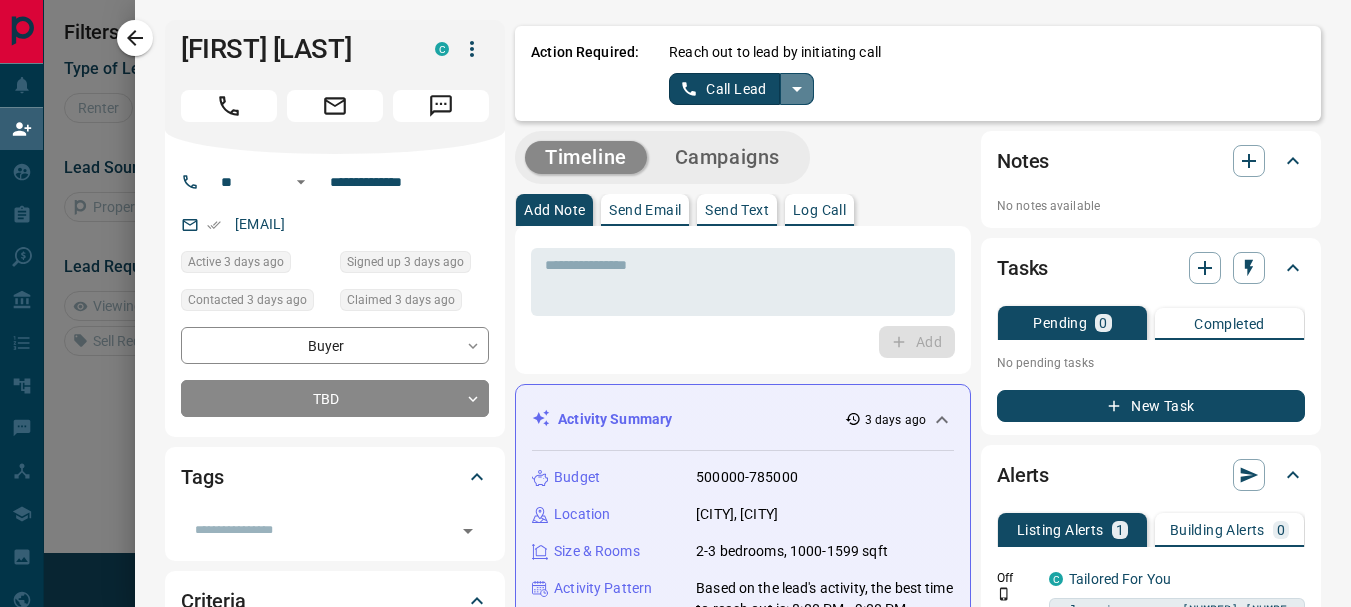click 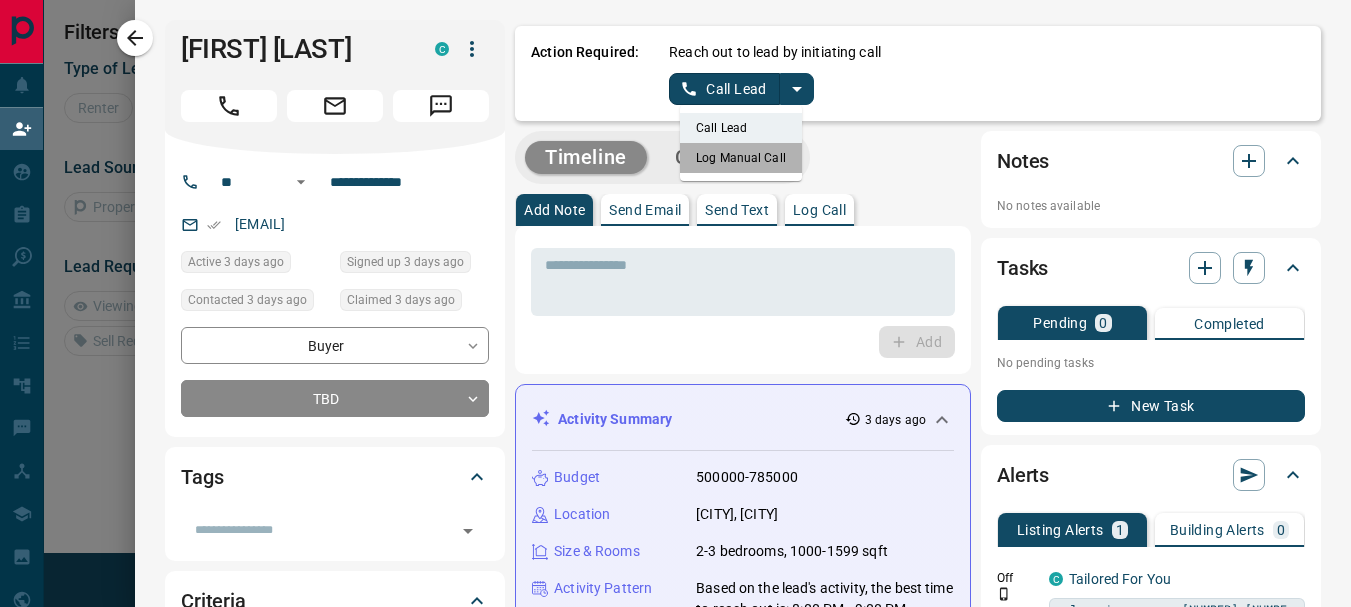 click on "Log Manual Call" at bounding box center (741, 158) 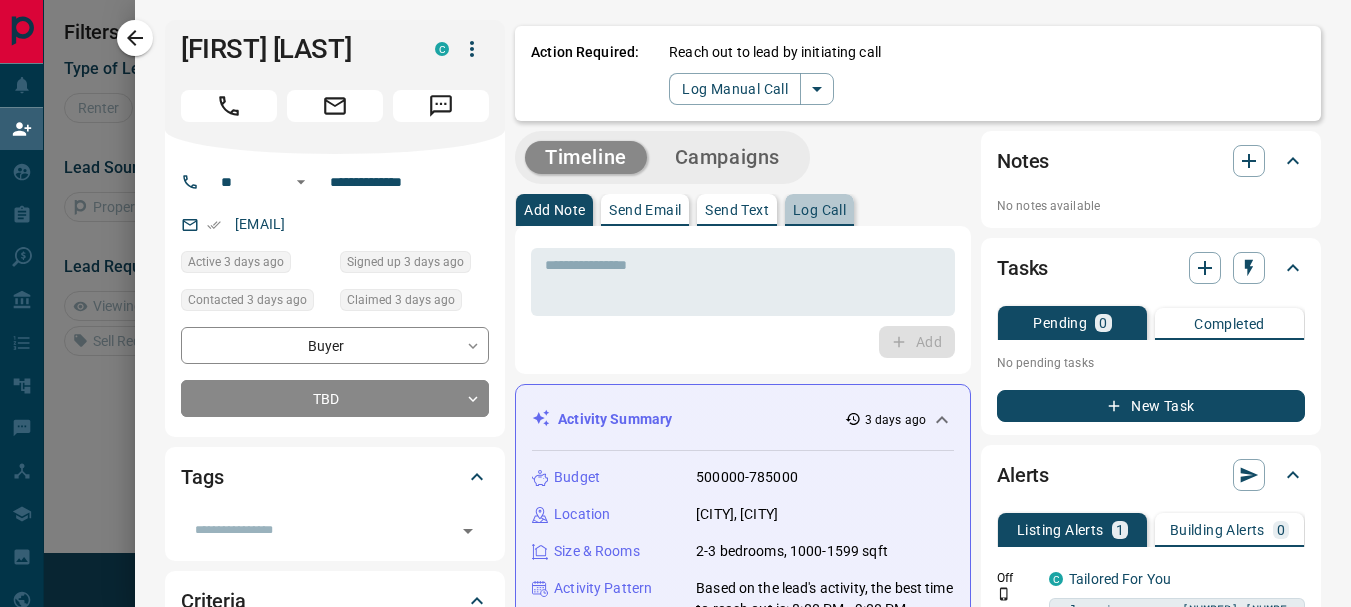 click on "Log Call" at bounding box center [819, 210] 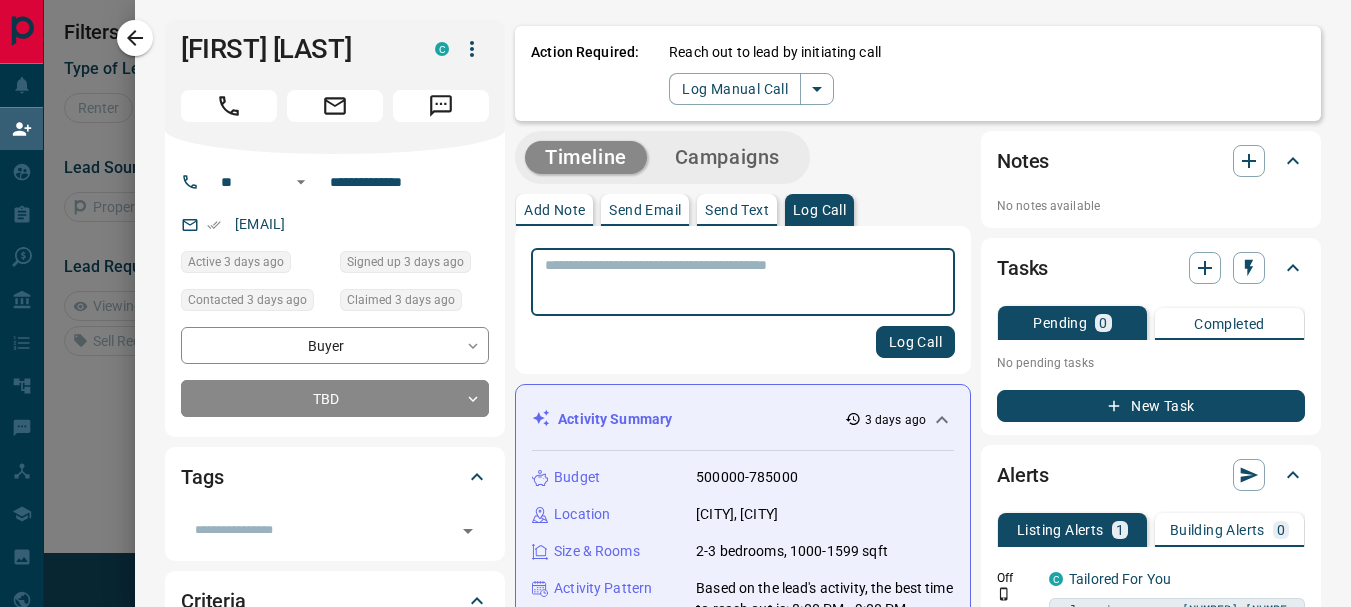 click at bounding box center [743, 282] 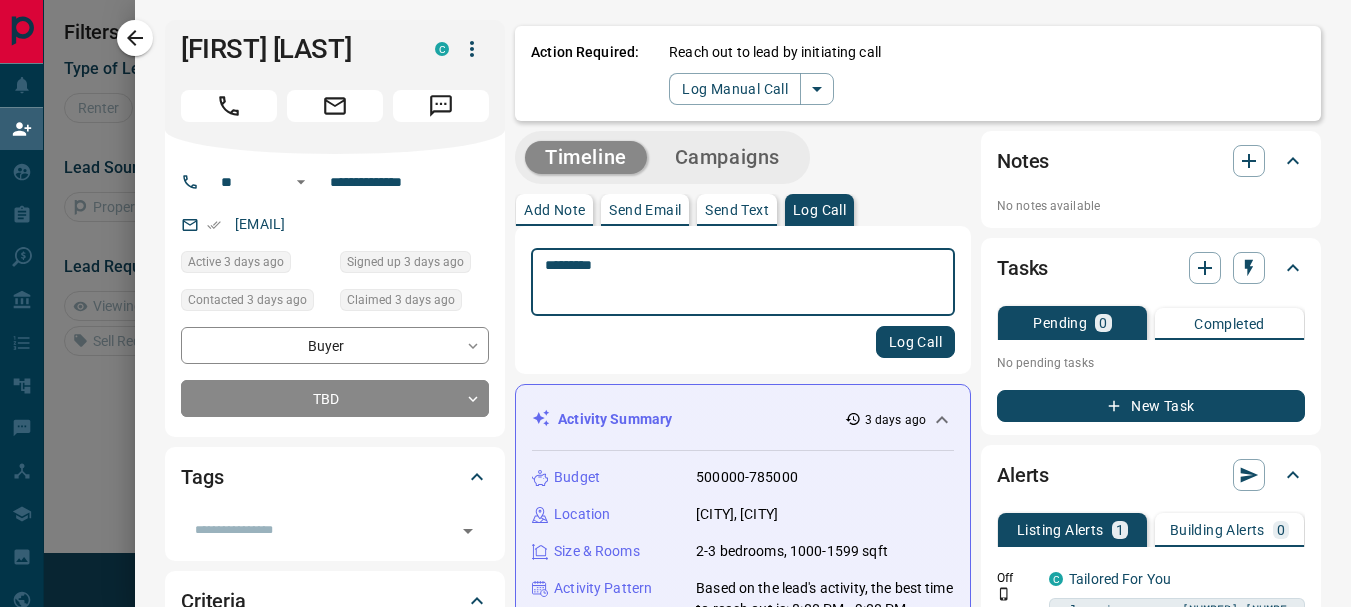 type on "*********" 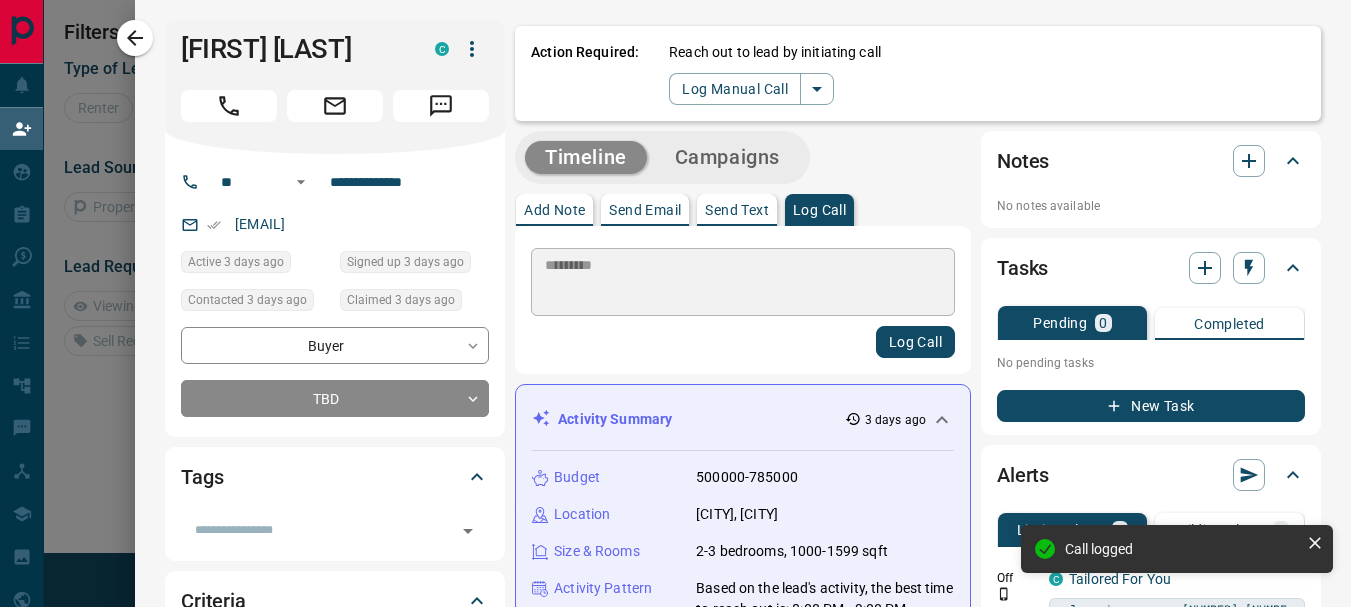 type 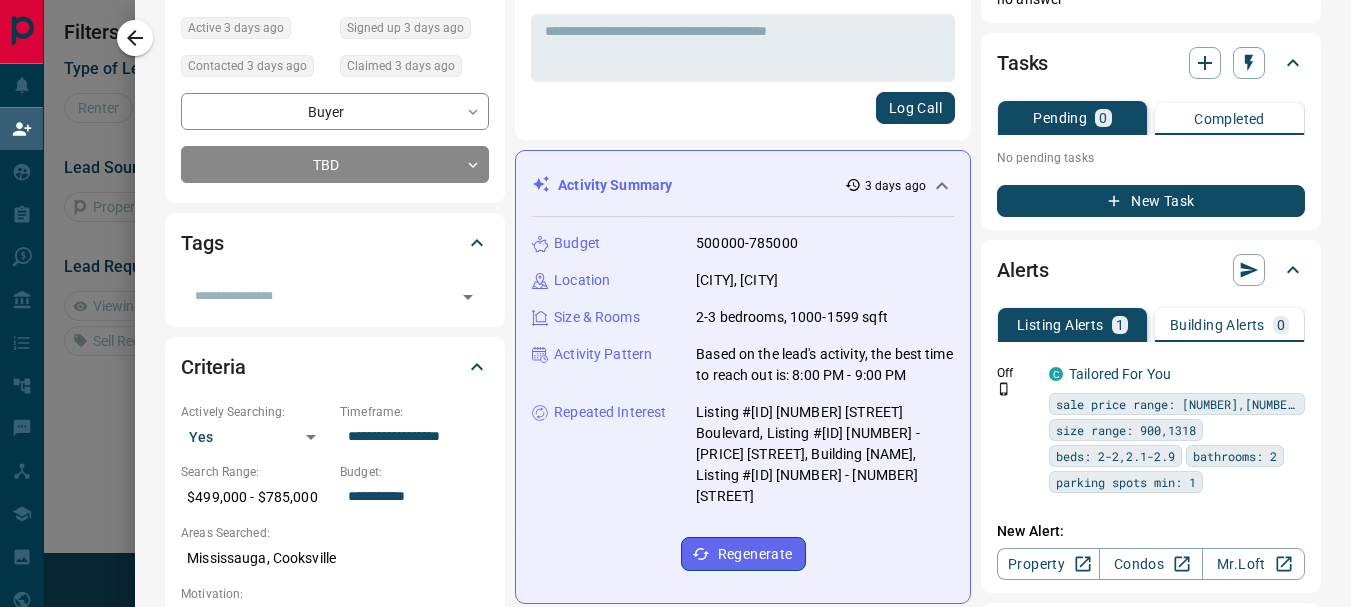 scroll, scrollTop: 193, scrollLeft: 0, axis: vertical 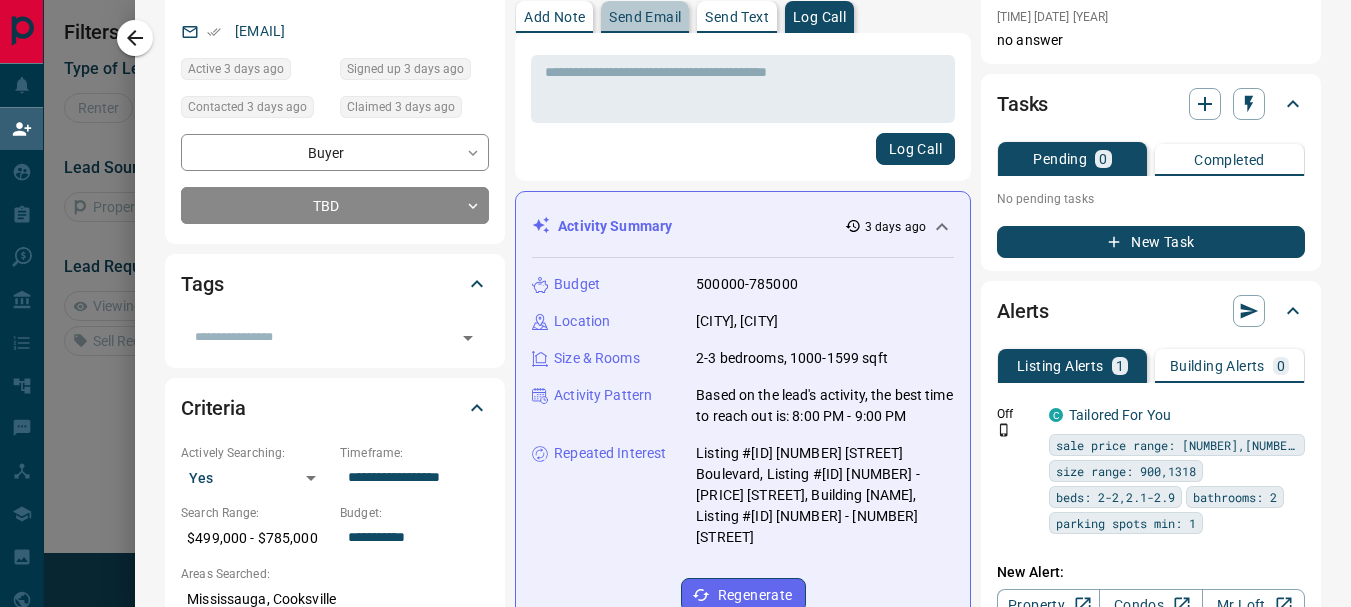 click on "Send Email" at bounding box center (645, 17) 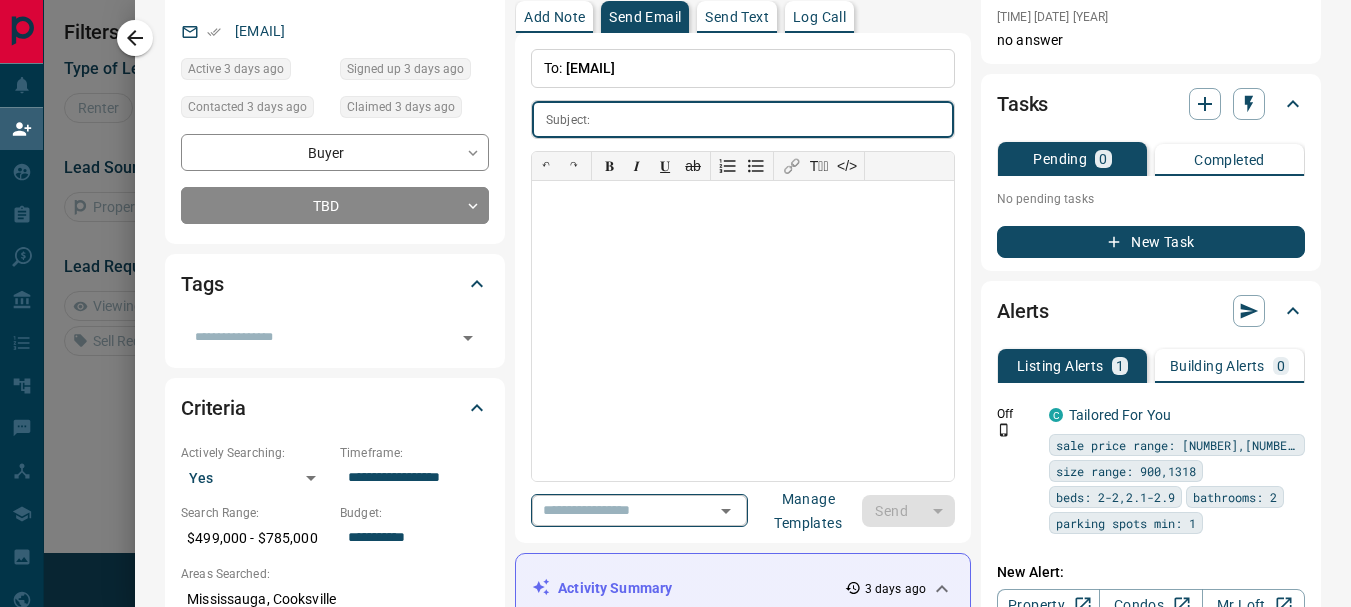 click 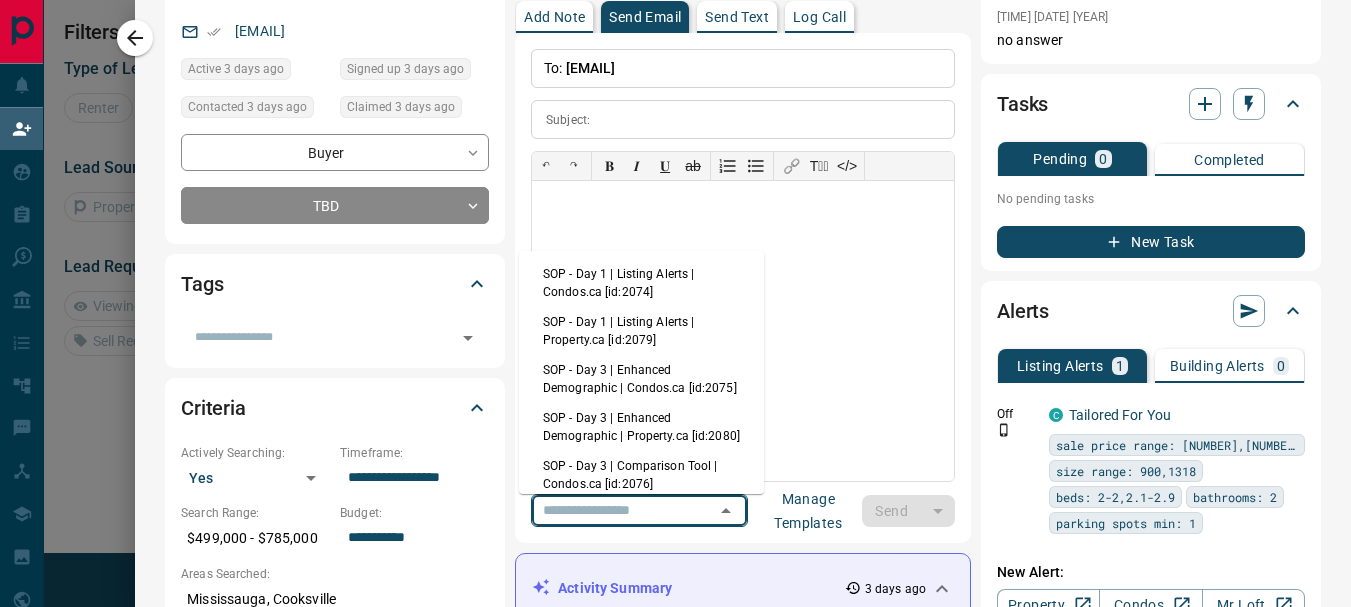 click on "SOP - Day 1 | Listing Alerts | Condos.ca [id:2074]" at bounding box center (641, 283) 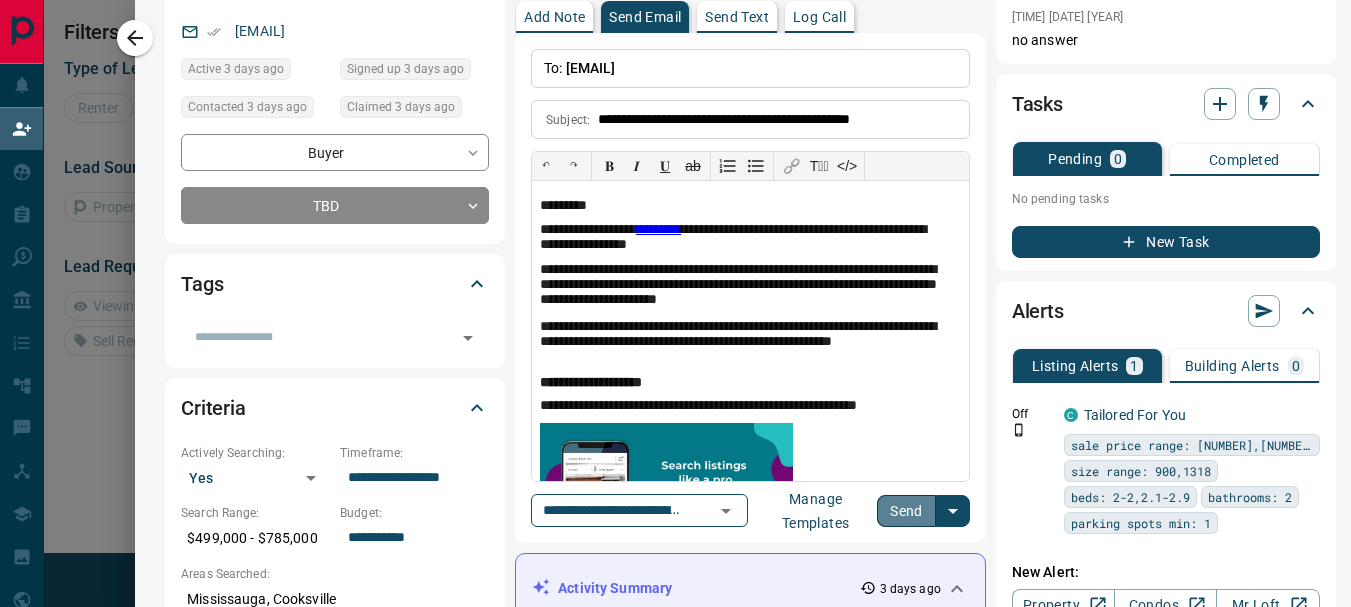 click on "Send" at bounding box center (906, 511) 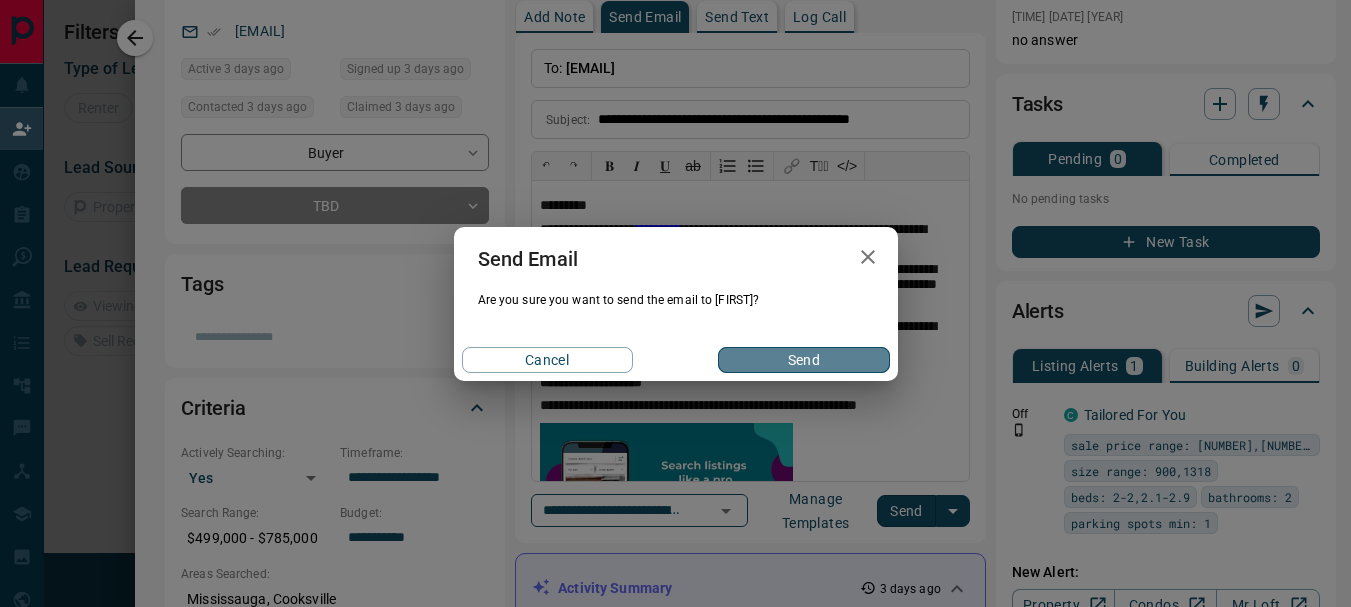 click on "Send" at bounding box center [803, 360] 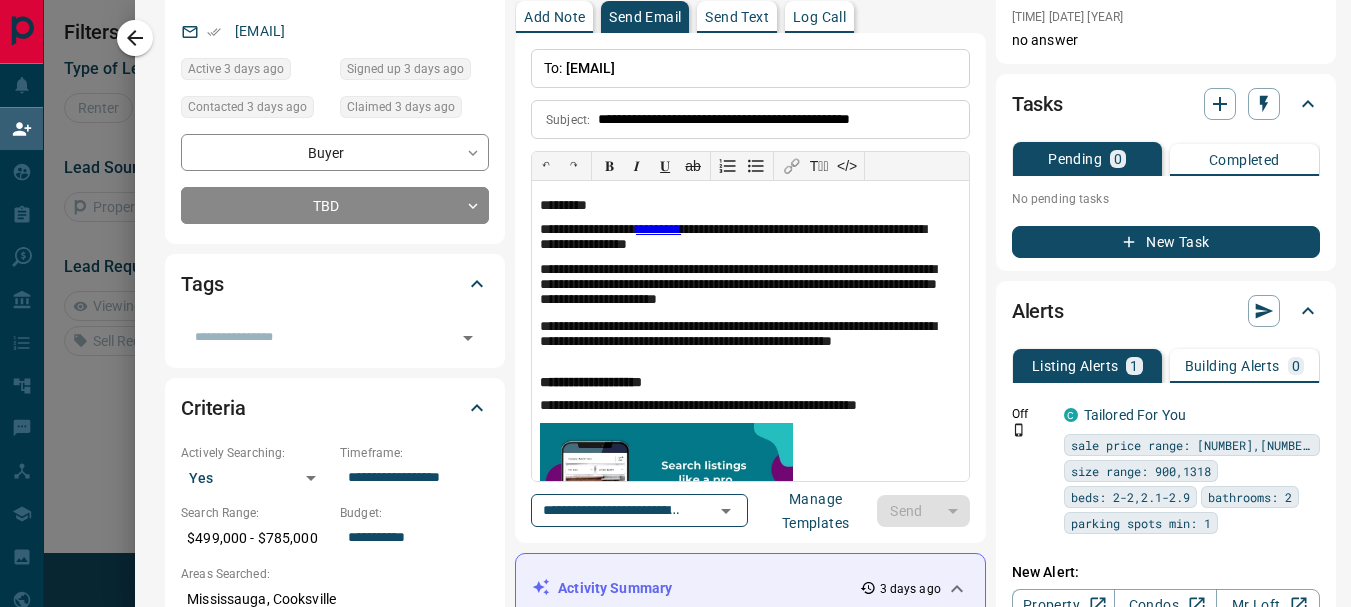 type 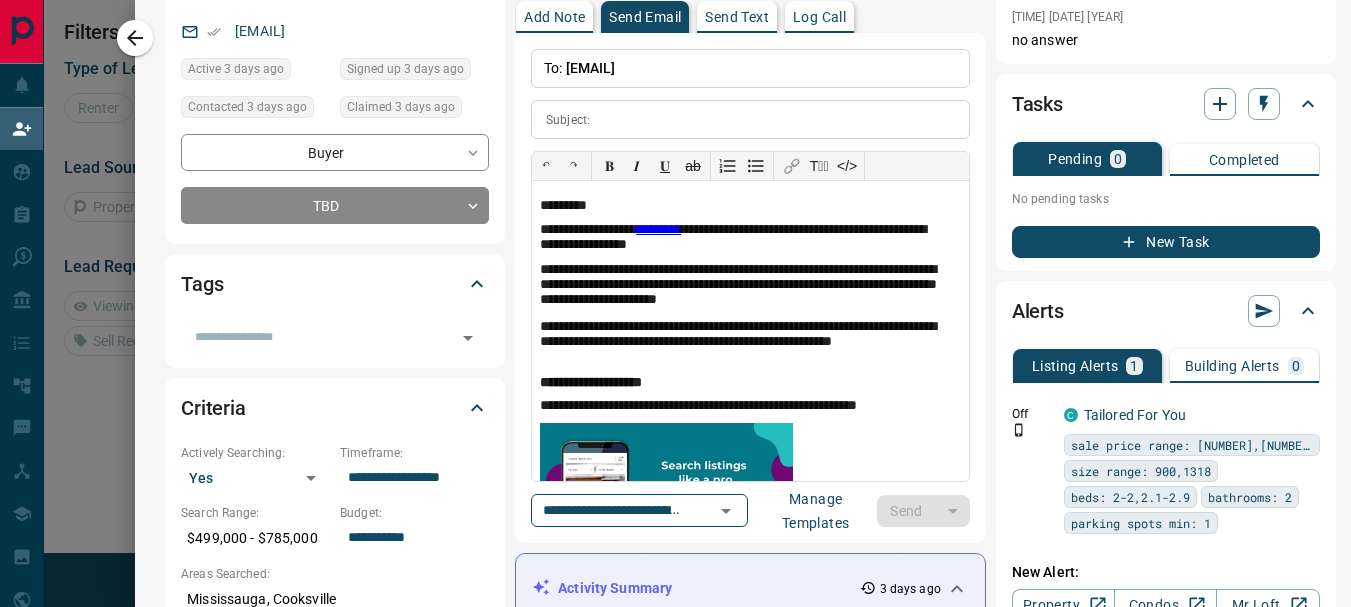 type 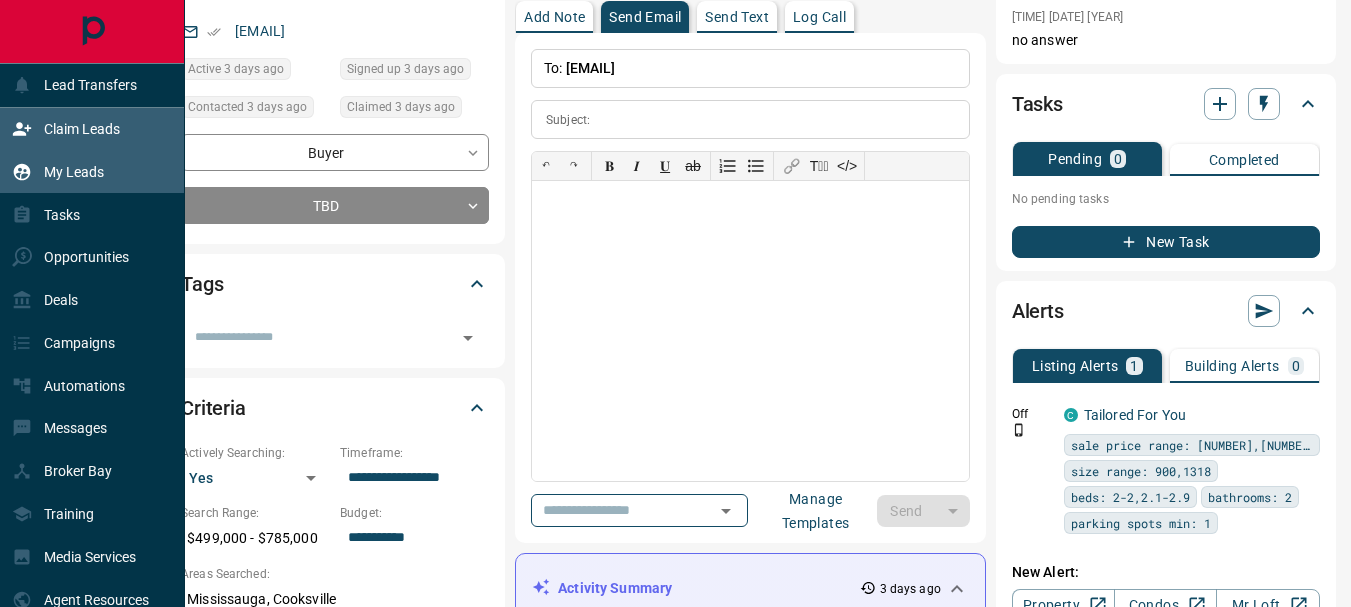 click on "My Leads" at bounding box center [74, 172] 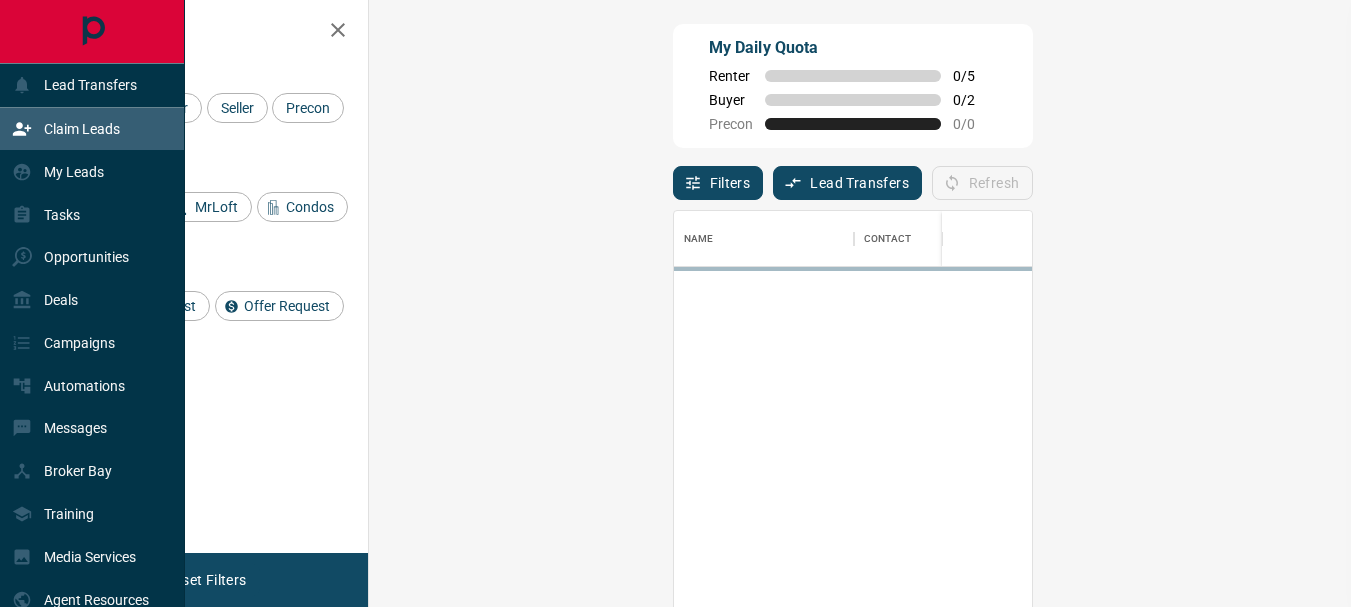 scroll, scrollTop: 16, scrollLeft: 16, axis: both 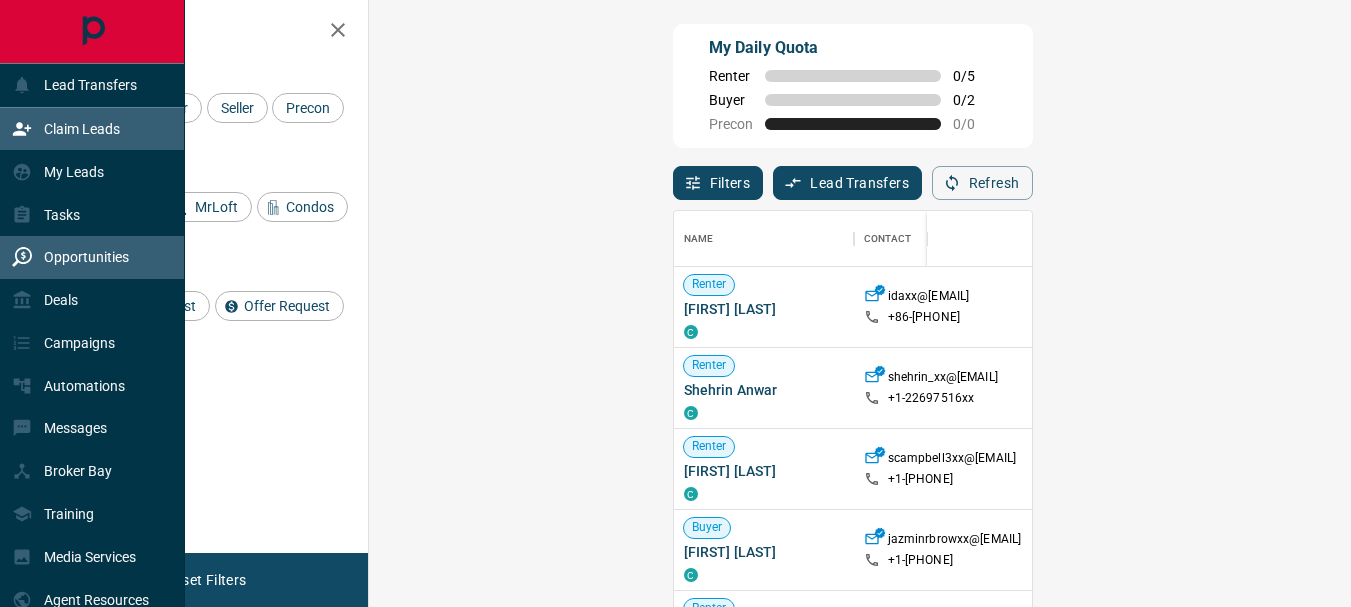 click on "Opportunities" at bounding box center [86, 257] 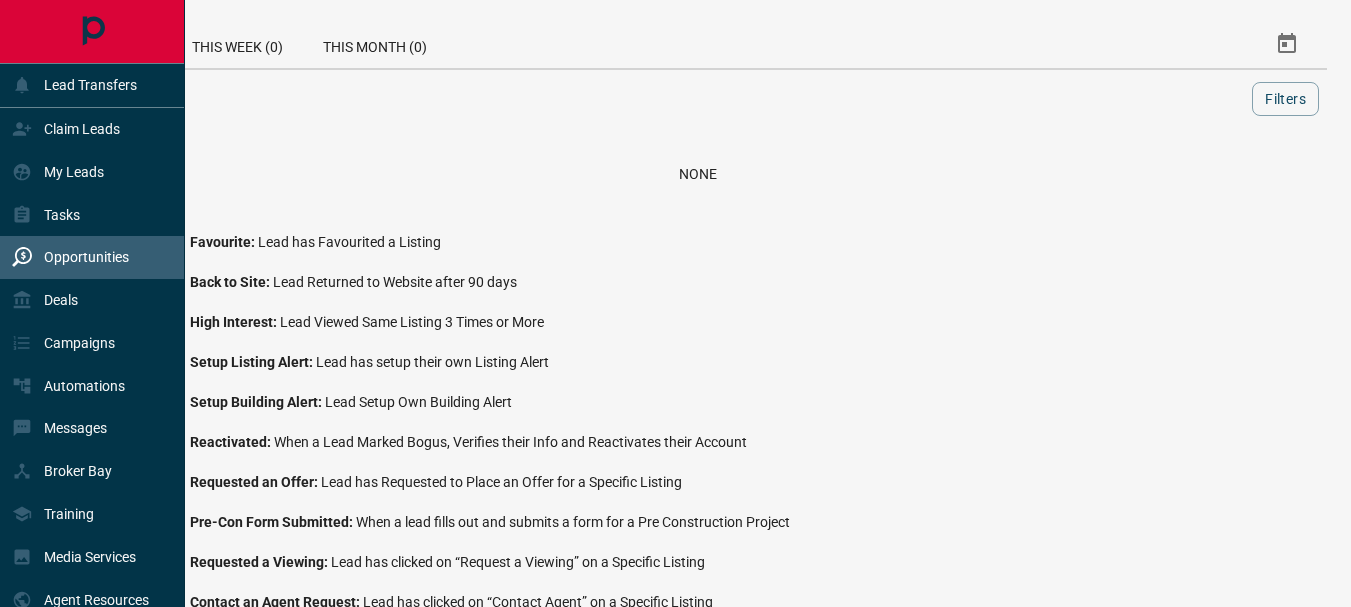 click on "Opportunities" at bounding box center (86, 257) 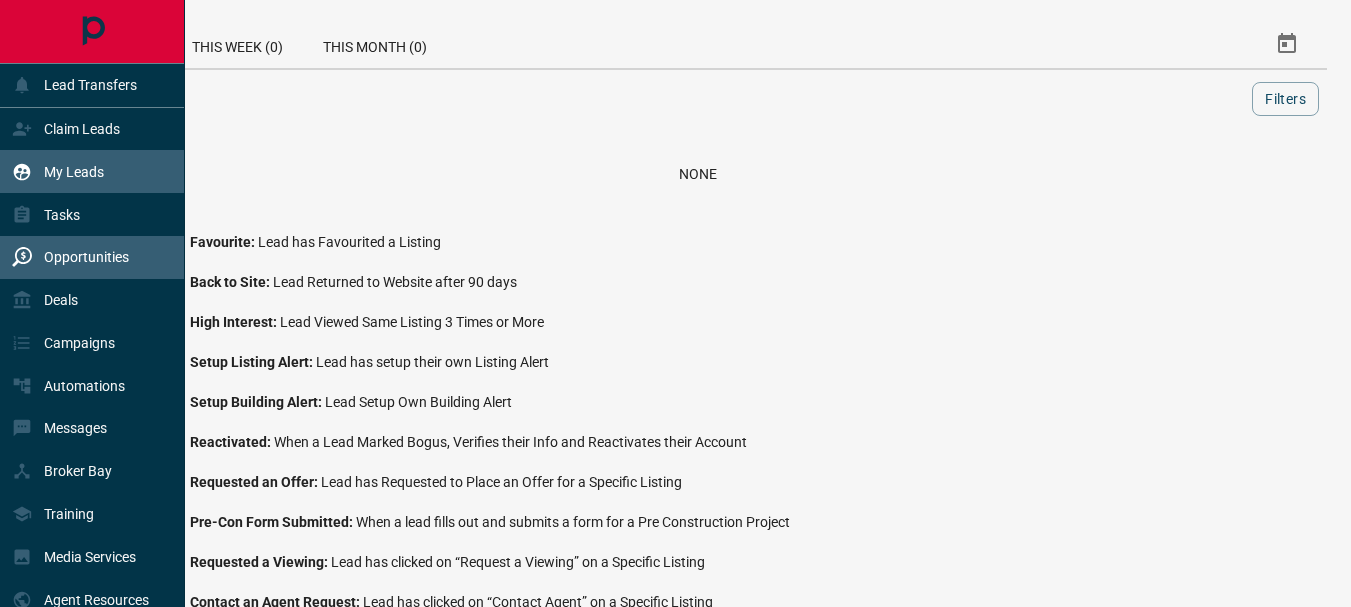 click on "My Leads" at bounding box center (74, 172) 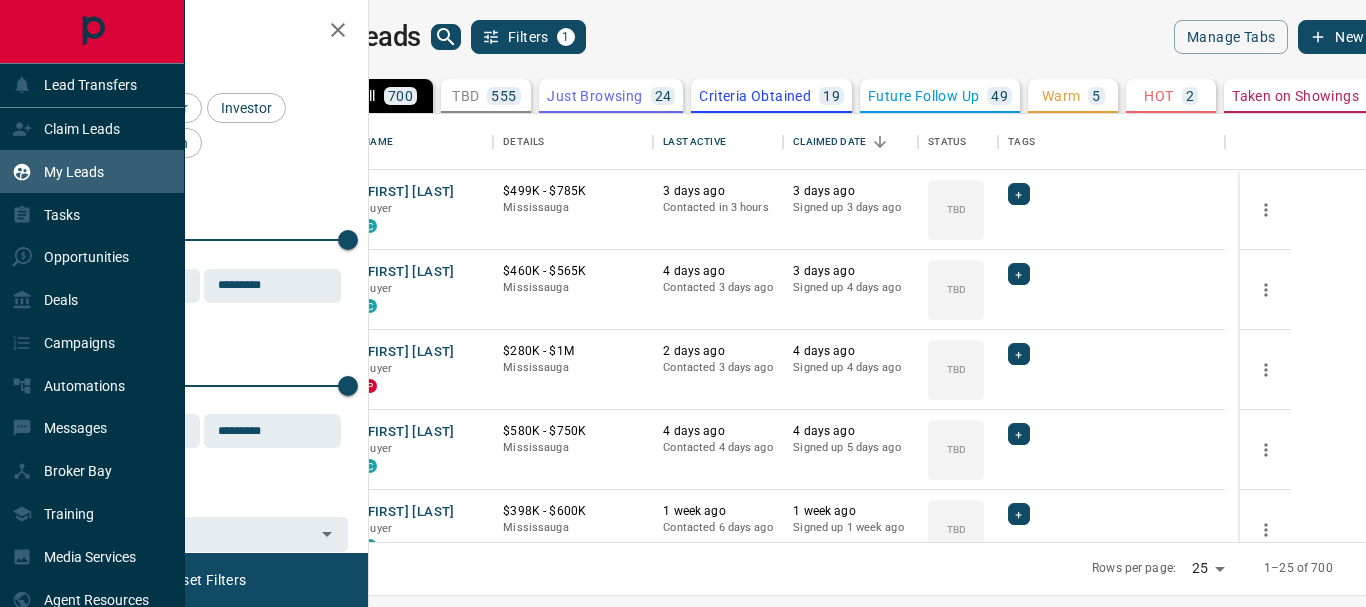 scroll, scrollTop: 16, scrollLeft: 16, axis: both 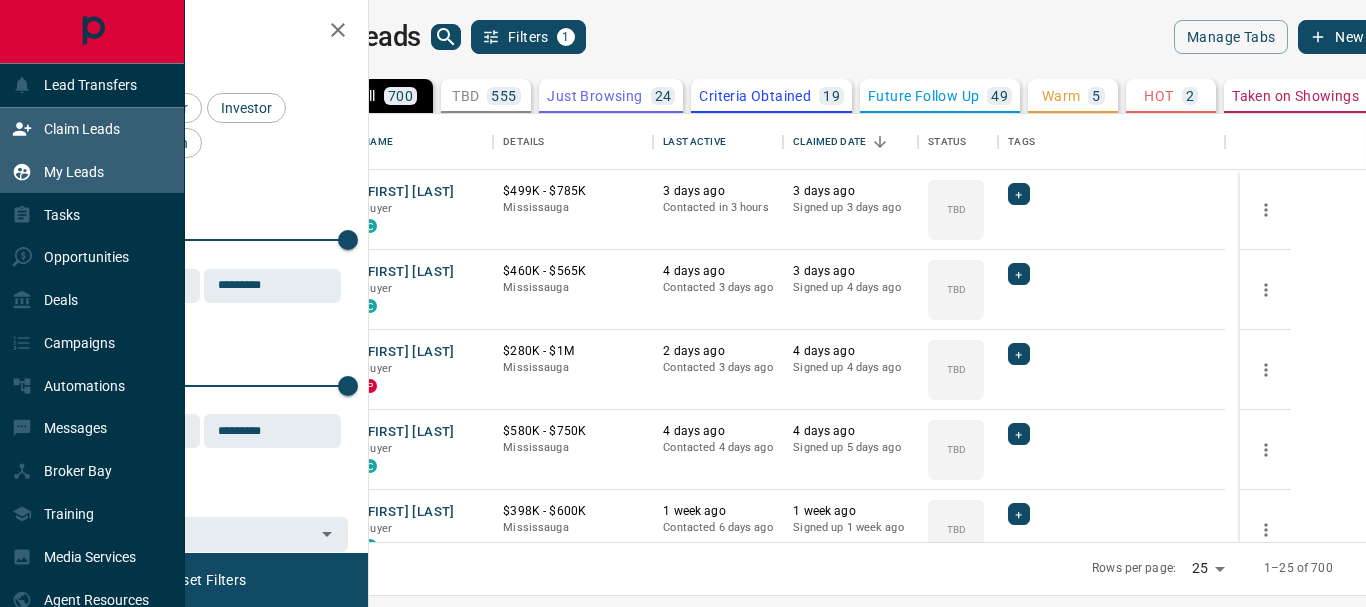 click on "Claim Leads" at bounding box center [66, 129] 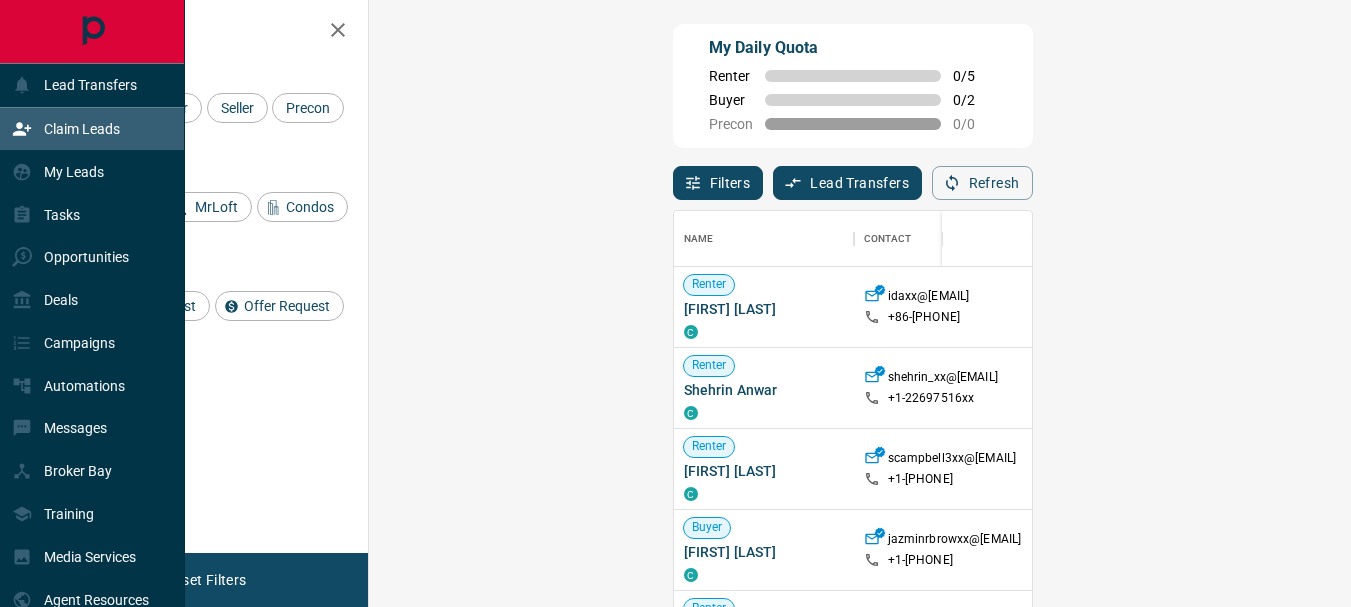 scroll, scrollTop: 16, scrollLeft: 16, axis: both 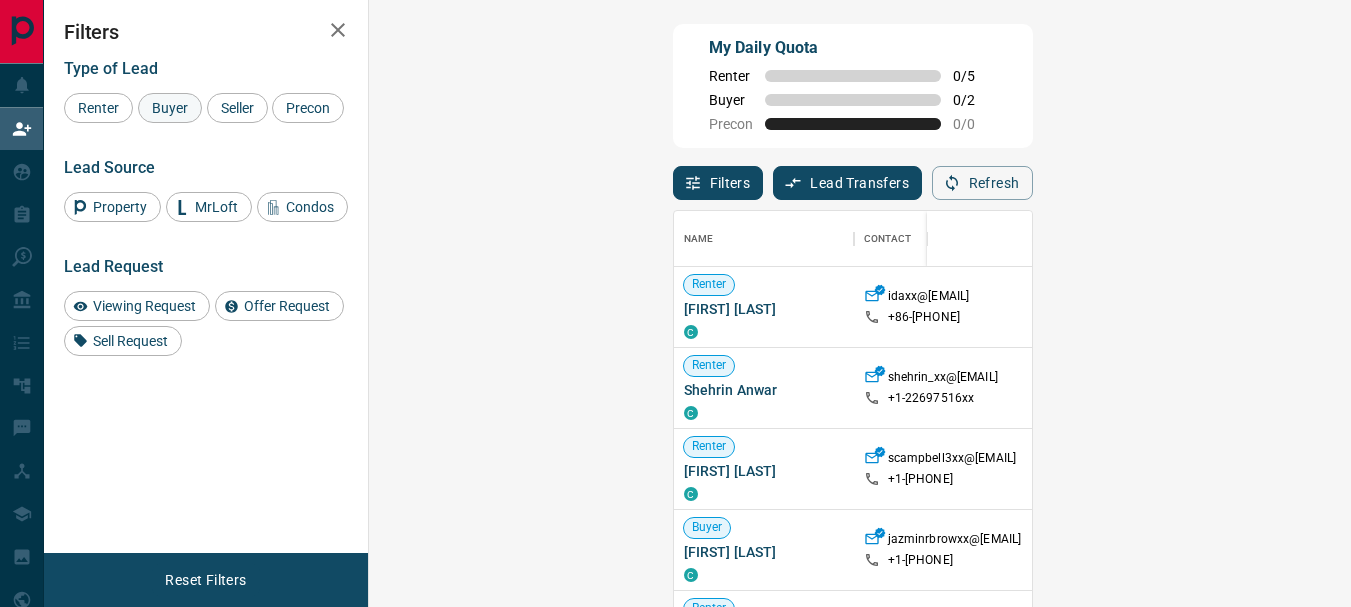 click on "Buyer" at bounding box center [170, 108] 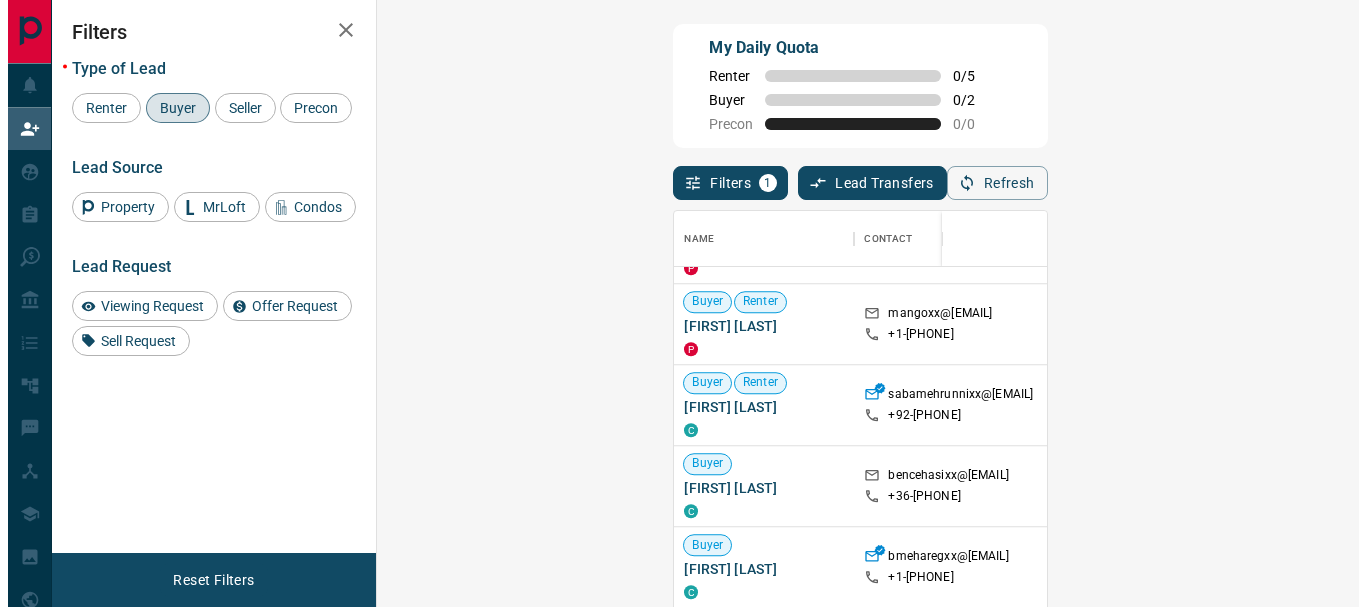 scroll, scrollTop: 1469, scrollLeft: 0, axis: vertical 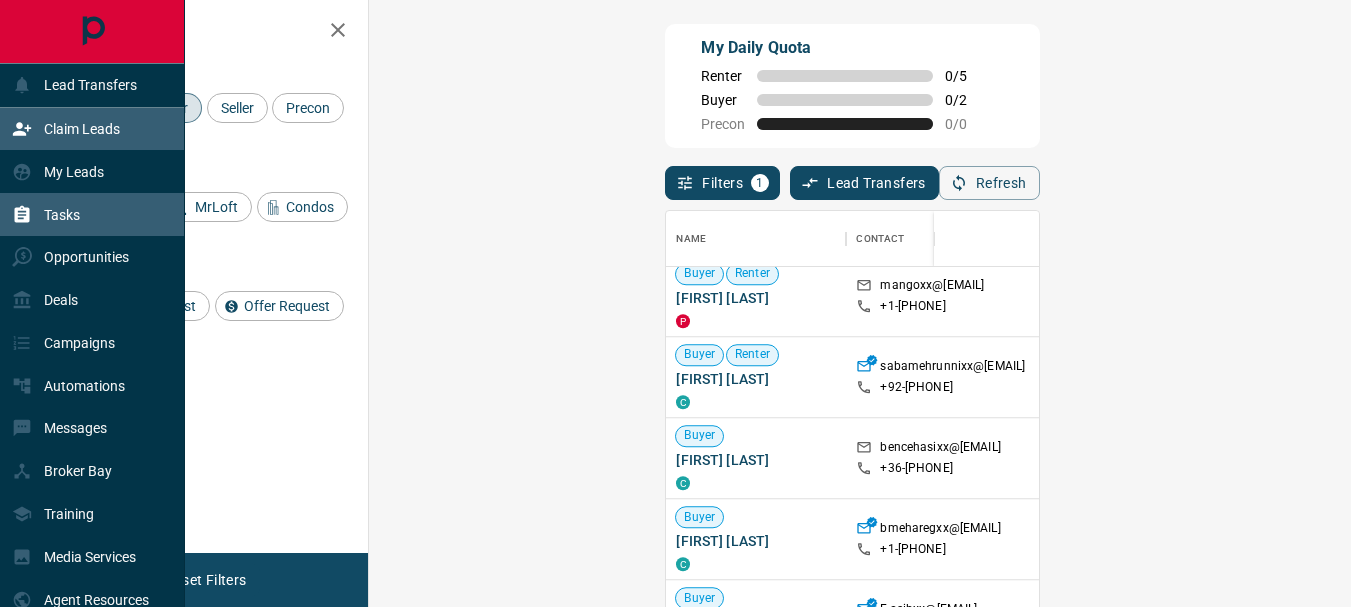 click on "Tasks" at bounding box center (92, 214) 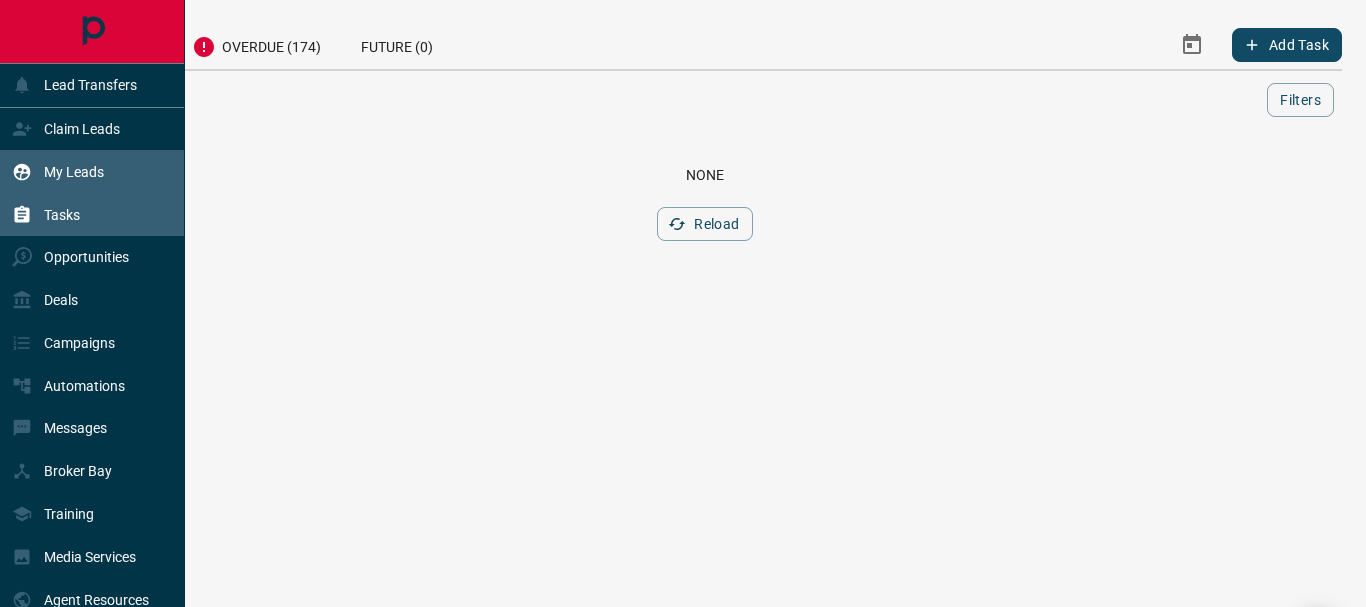 click on "My Leads" at bounding box center [74, 172] 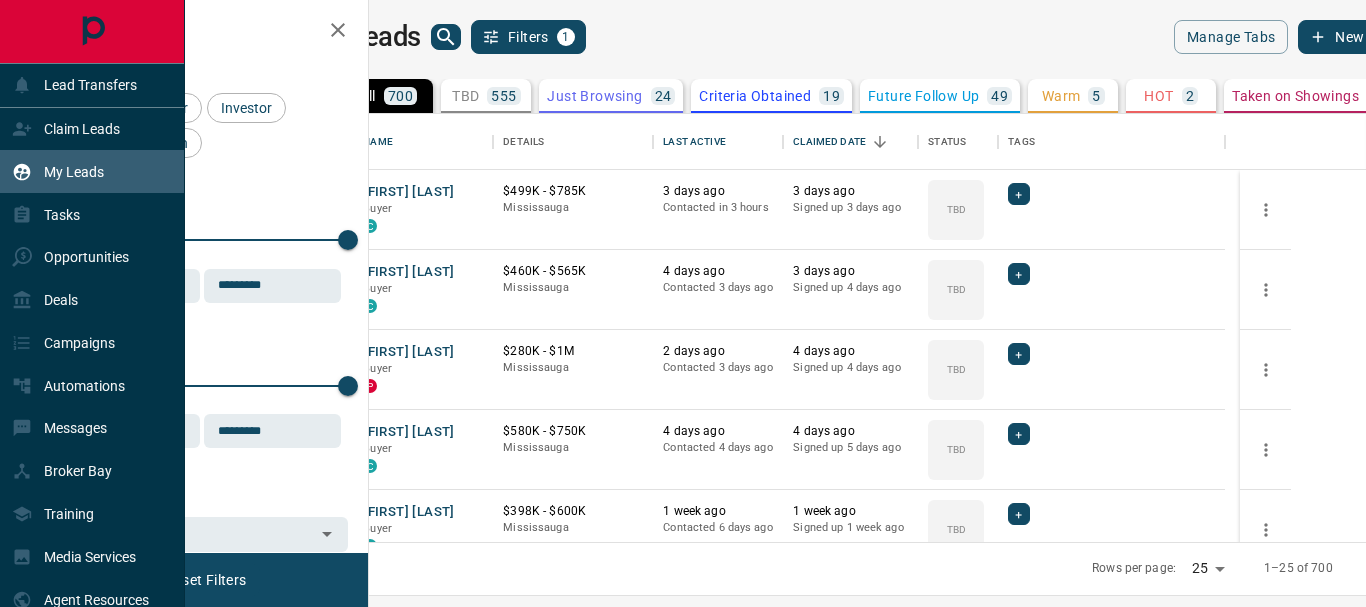 scroll, scrollTop: 16, scrollLeft: 16, axis: both 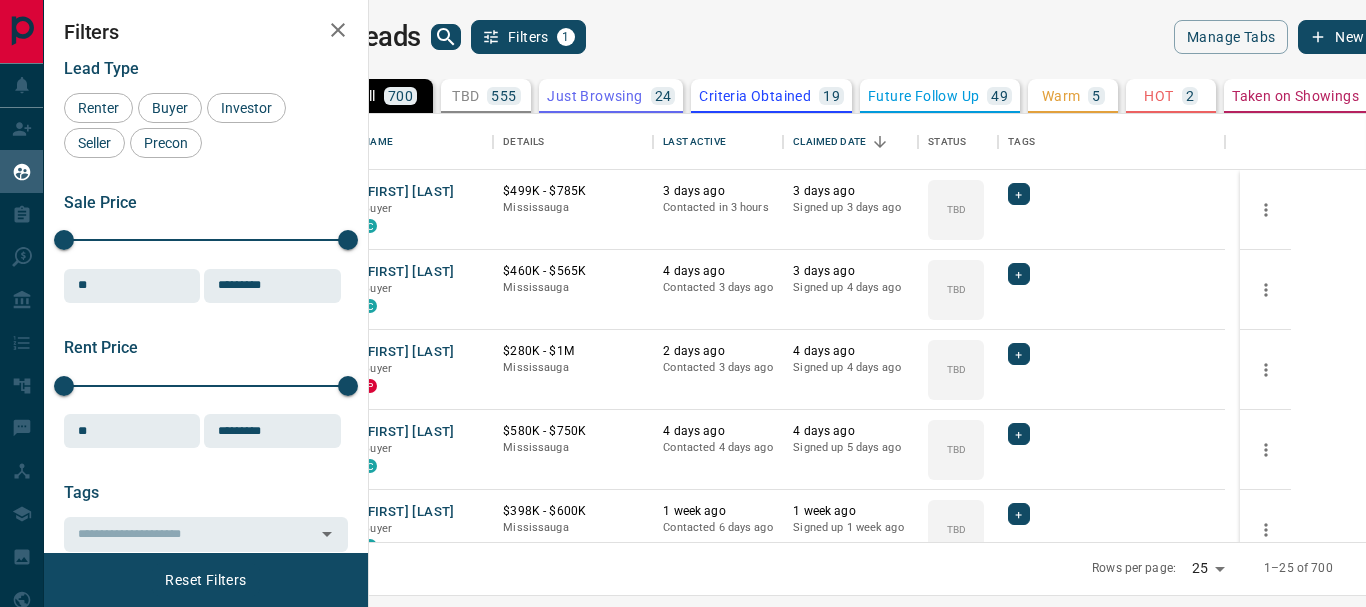 click on "[FIRST] [LAST] Buyer C [PRICE] - [PRICE] [CITY] [TIME] ago Contacted [TIME] ago [TIME] ago Signed up [TIME] ago TBD + [FIRST] [LAST] Buyer C [PRICE] - [PRICE] [CITY] [TIME] ago Contacted [TIME] ago [TIME] ago Signed up [TIME] ago TBD + [FIRST] [LAST] Buyer P [PRICE] - [PRICE] [CITY] [TIME] ago Contacted [TIME] ago [TIME] ago Signed up [TIME] ago TBD + [FIRST] [LAST] Buyer C [PRICE] - [PRICE] [CITY] [TIME] ago Contacted [TIME] ago [TIME] ago Signed up [TIME] ago TBD + [FIRST] [LAST] Buyer C [PRICE] - [PRICE] [CITY] [TIME] ago Contacted [TIME] ago [TIME] ago Signed up [TIME] ago TBD + [FIRST] [LAST] Buyer C [PRICE] - [PRICE] [CITY] [TIME] ago Contacted [TIME] ago [TIME] ago Signed up [TIME] ago TBD + [FIRST] [LAST] Buyer C [PRICE] - [PRICE] [CITY]" at bounding box center [705, 291] 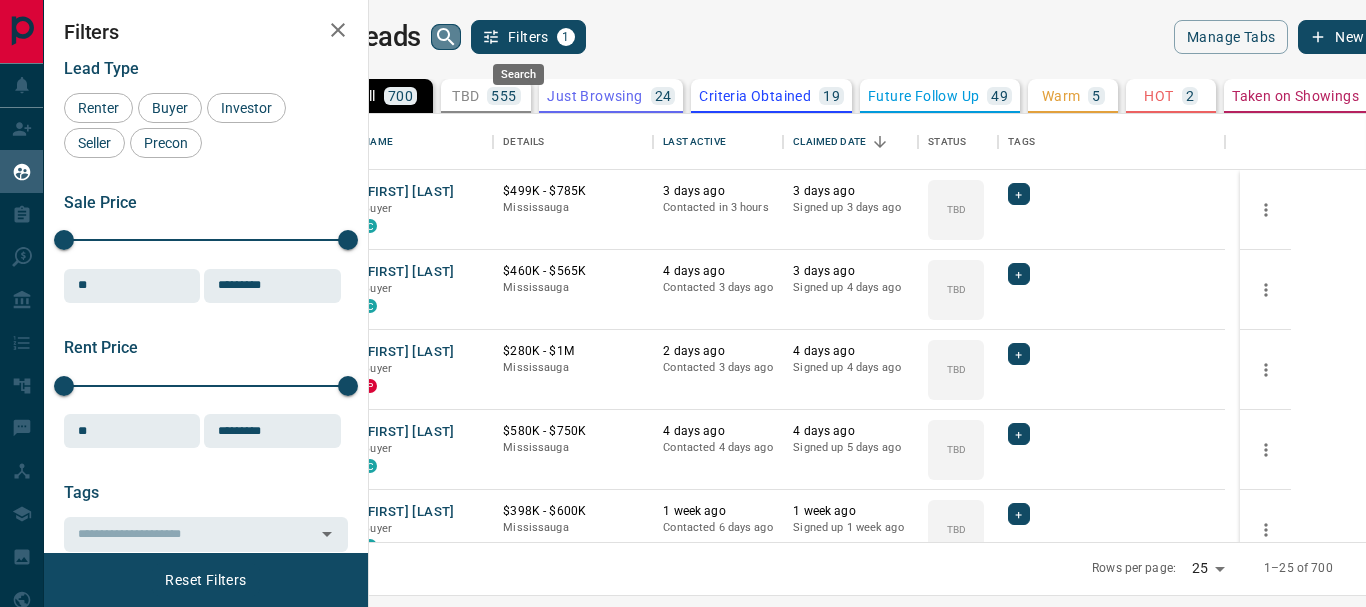 click 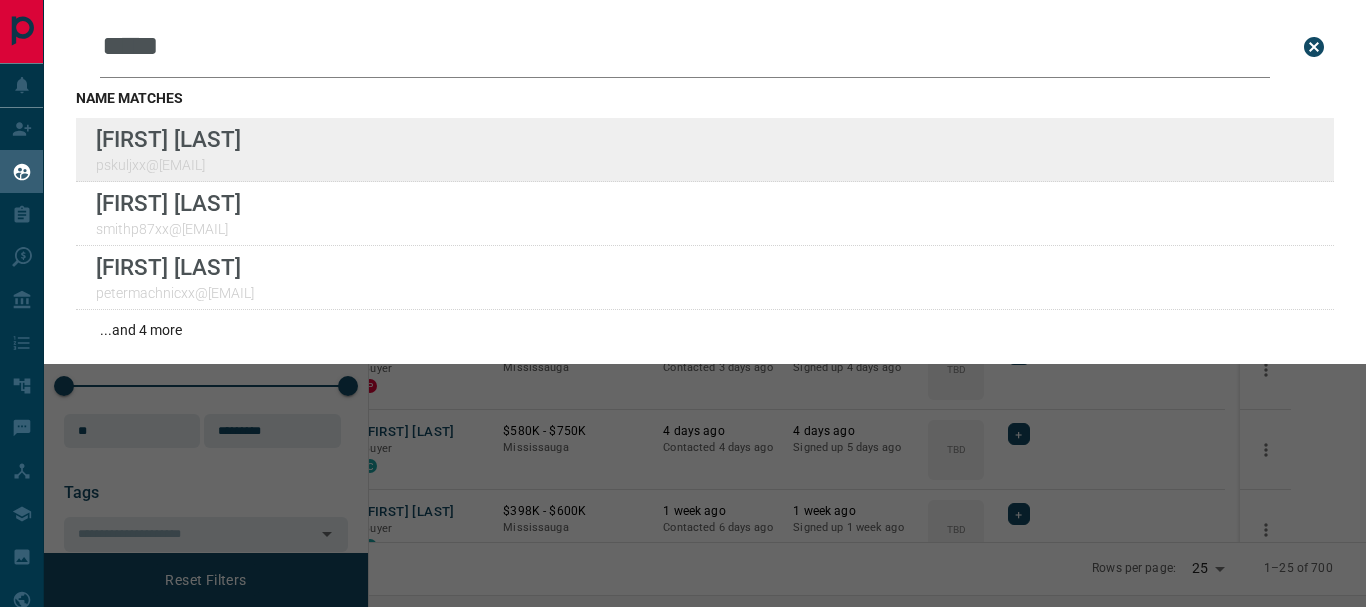 type on "*****" 